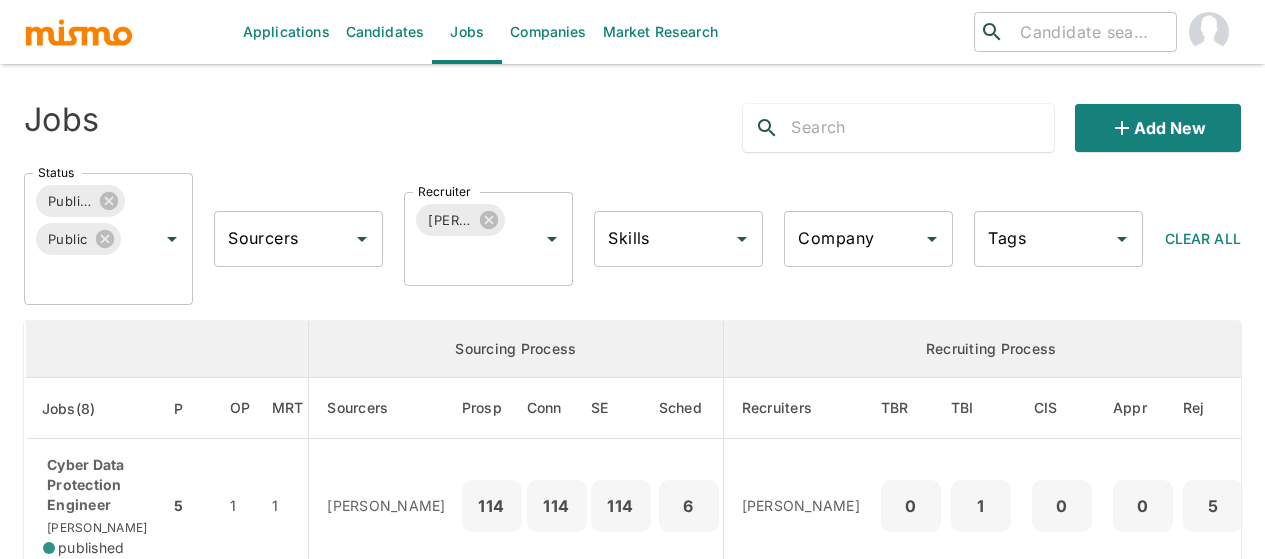 scroll, scrollTop: 0, scrollLeft: 0, axis: both 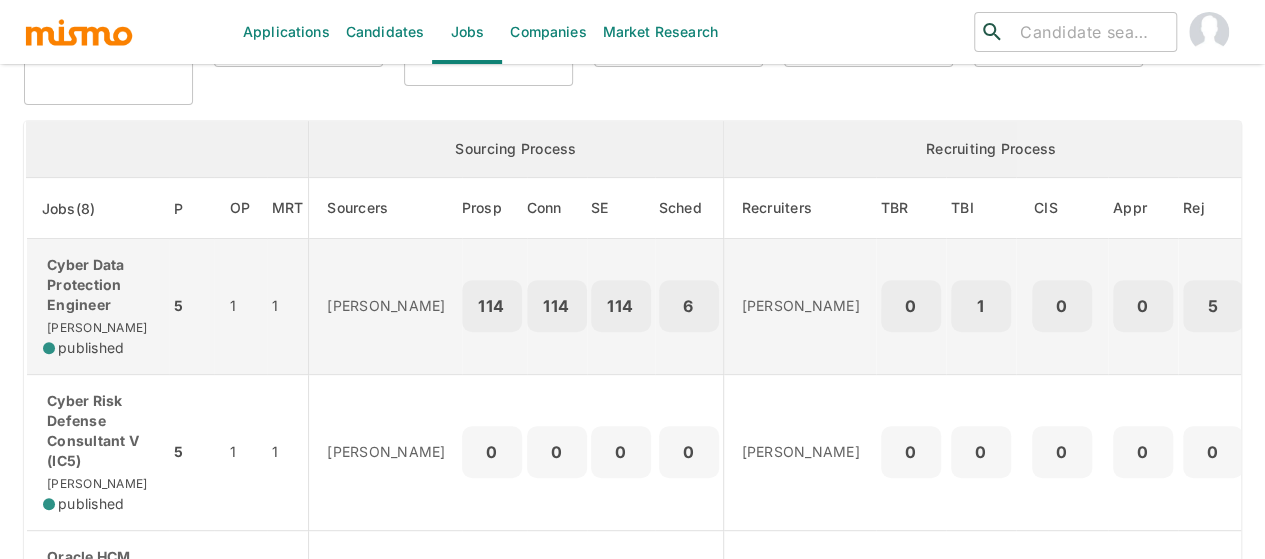 click on "Cyber Data Protection Engineer" at bounding box center [98, 285] 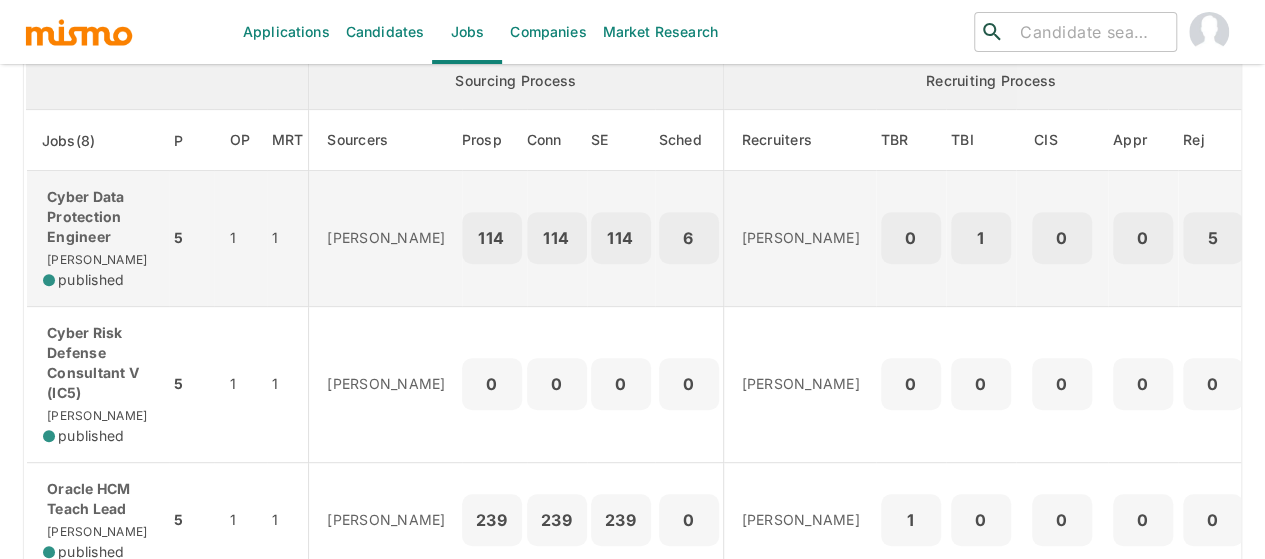 scroll, scrollTop: 300, scrollLeft: 0, axis: vertical 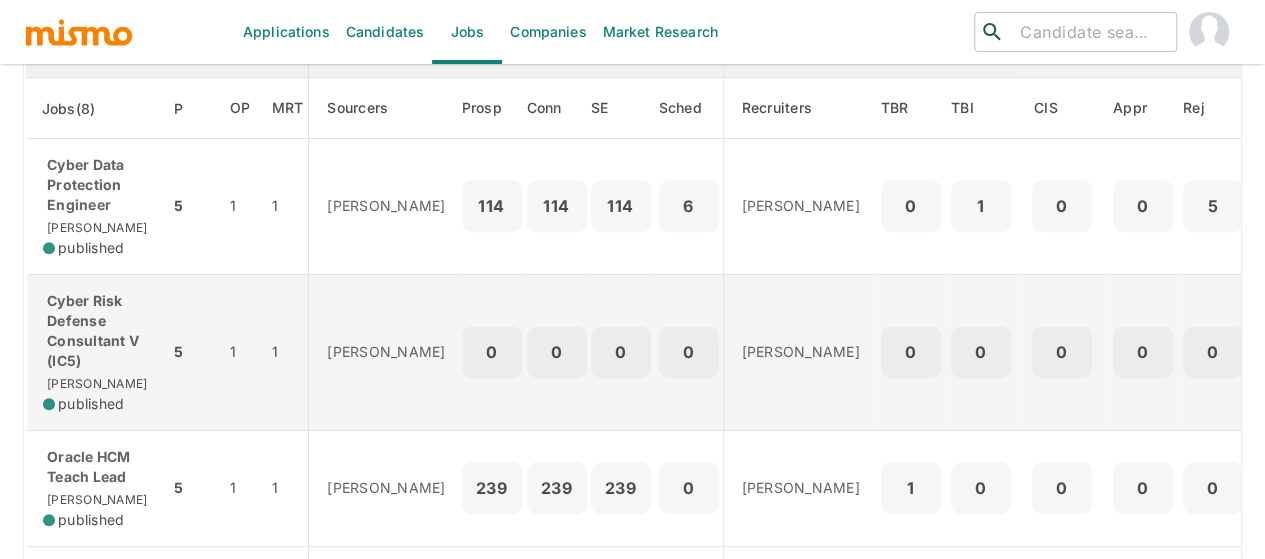 click on "Cyber Risk Defense Consultant V (IC5)" at bounding box center [98, 331] 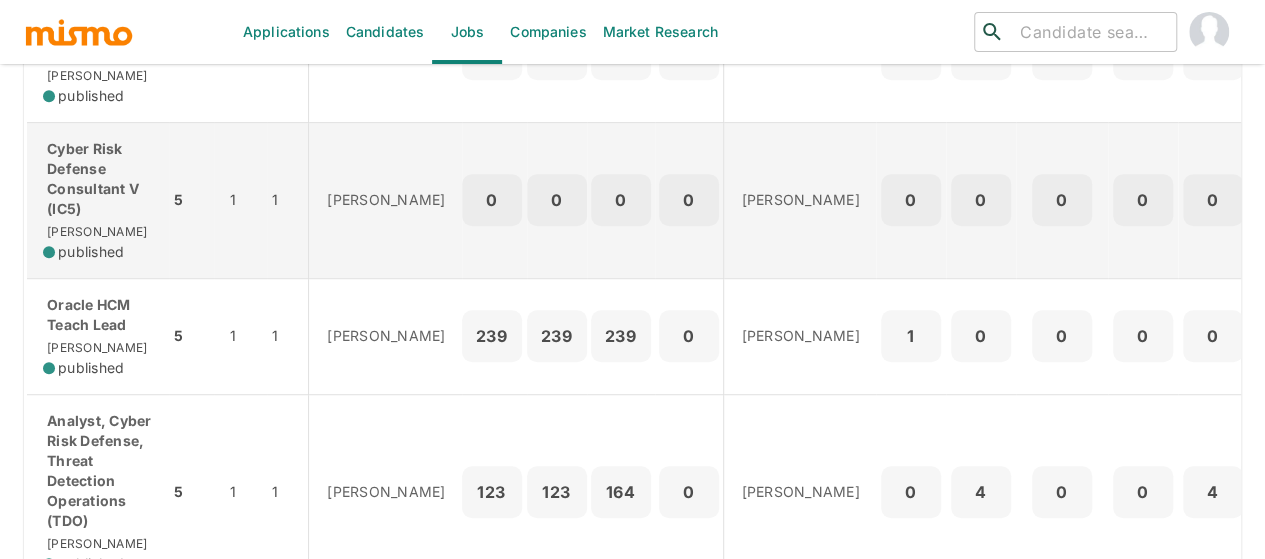 scroll, scrollTop: 500, scrollLeft: 0, axis: vertical 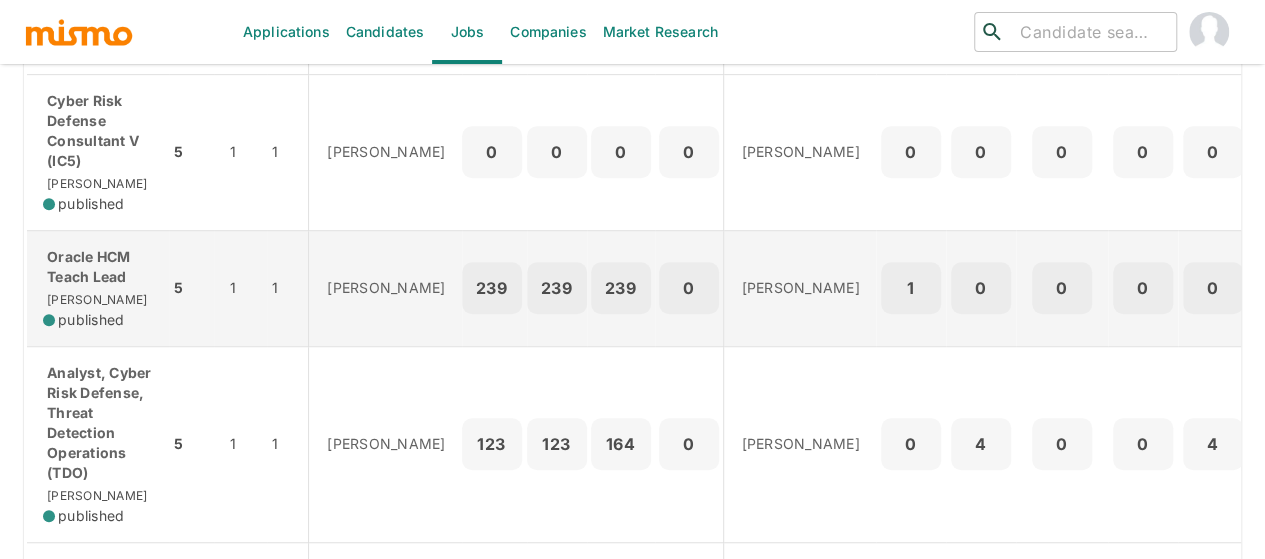 click on "Oracle HCM Teach Lead" at bounding box center [98, 267] 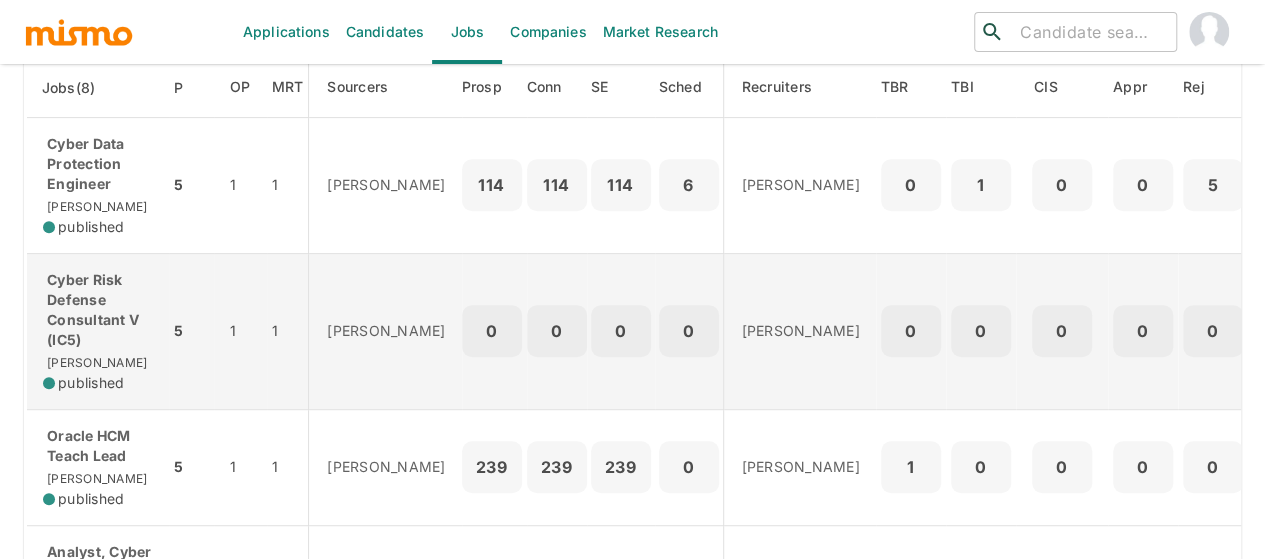 scroll, scrollTop: 200, scrollLeft: 0, axis: vertical 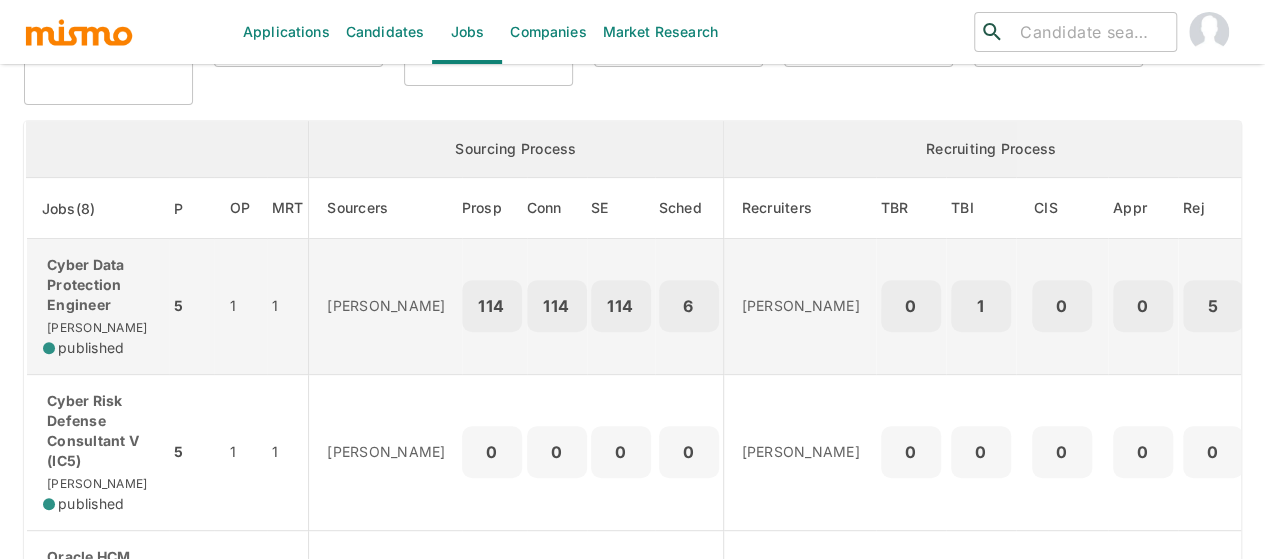 click on "Cyber Data Protection Engineer" at bounding box center [98, 285] 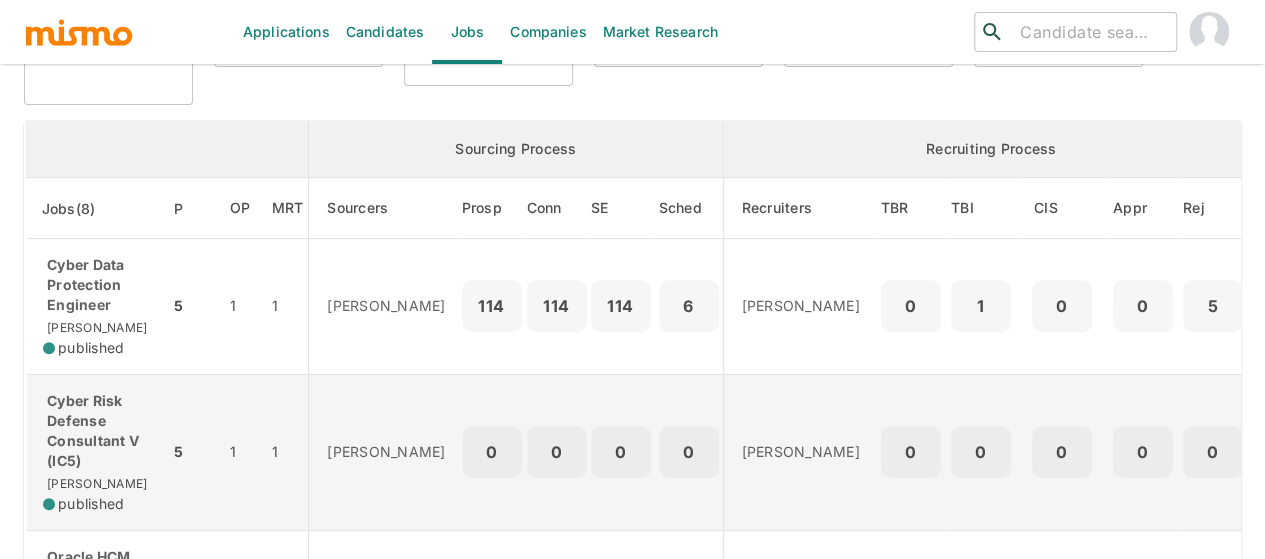 click on "Cyber Risk Defense Consultant V (IC5)" at bounding box center [98, 431] 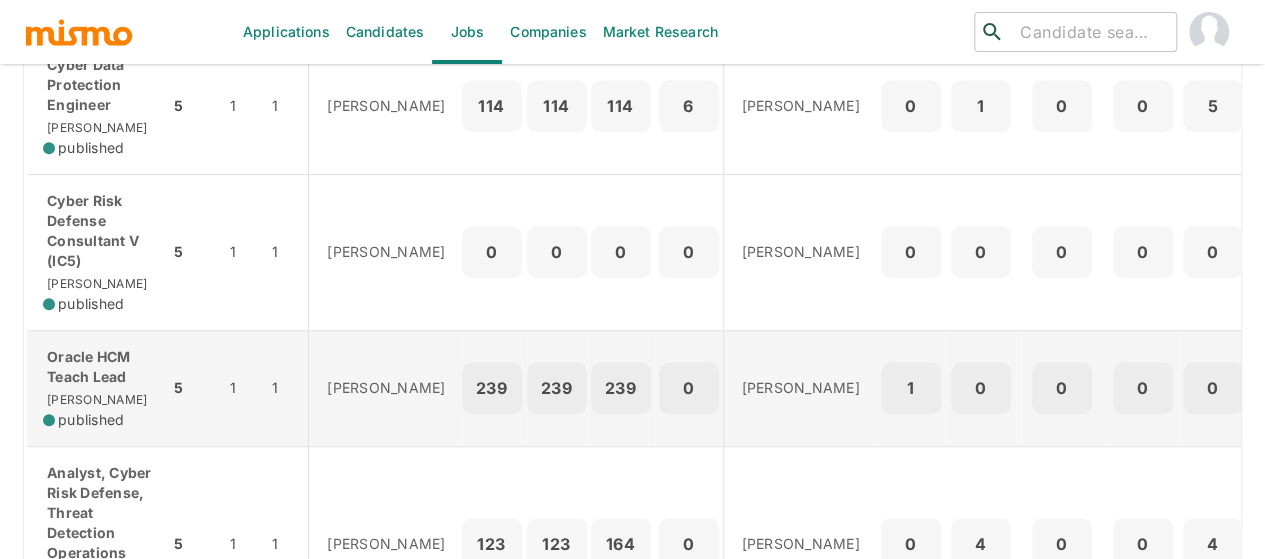 scroll, scrollTop: 500, scrollLeft: 0, axis: vertical 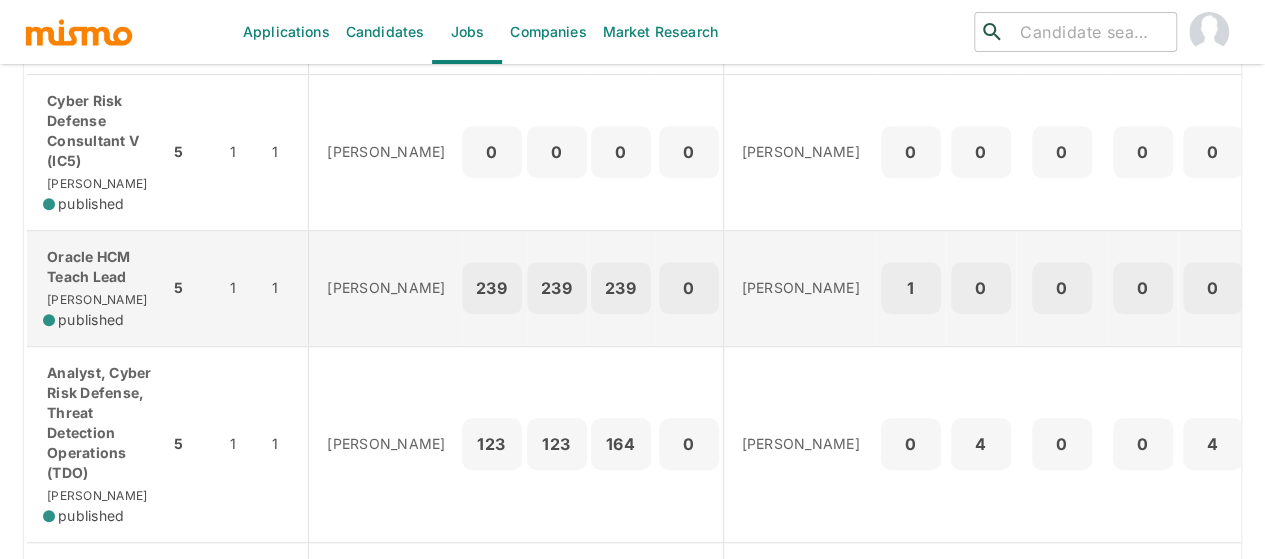 click on "Oracle HCM Teach Lead" at bounding box center (98, 267) 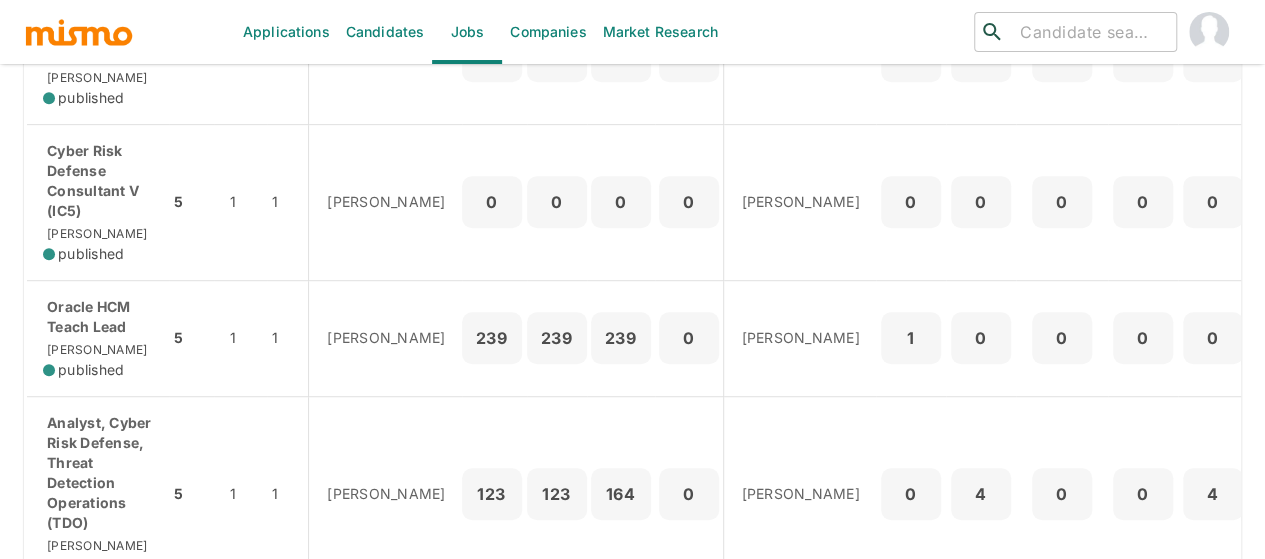 scroll, scrollTop: 550, scrollLeft: 0, axis: vertical 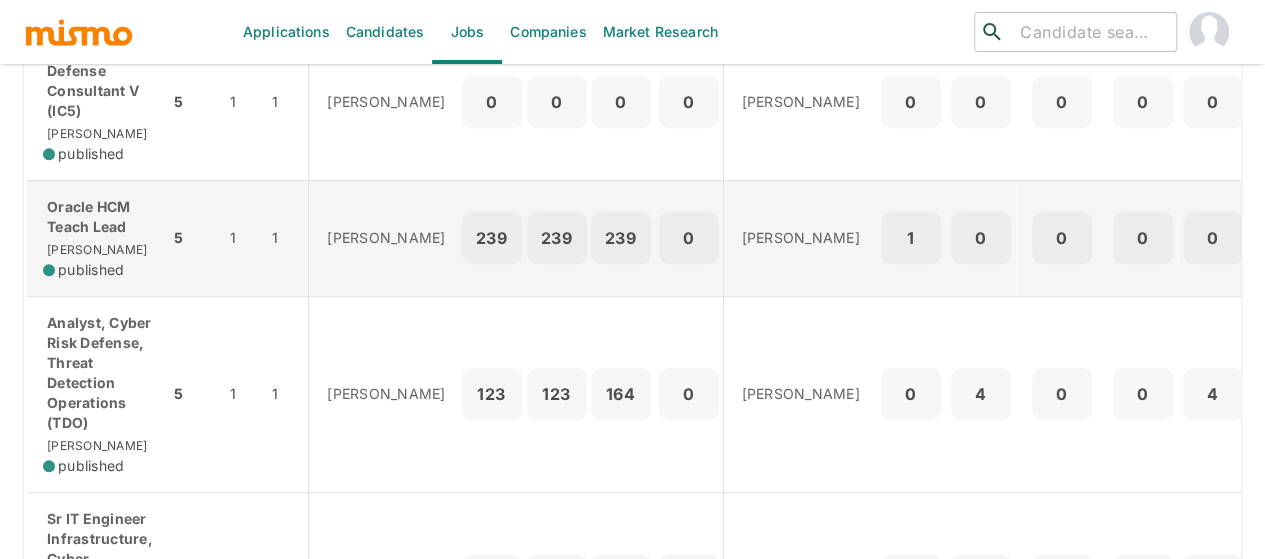 click on "[PERSON_NAME]" at bounding box center [95, 249] 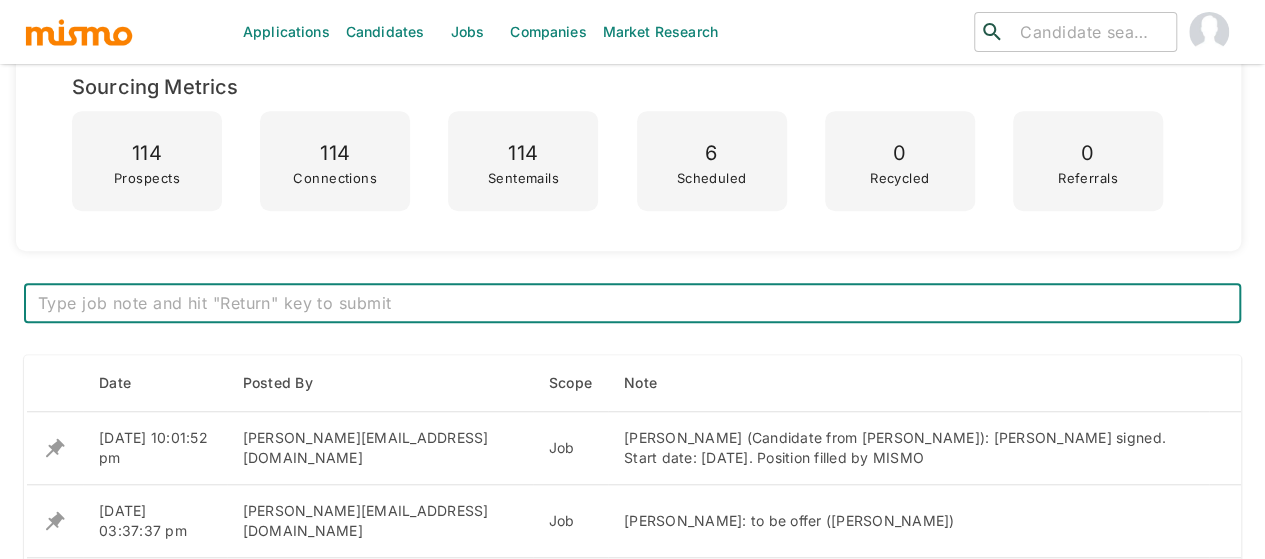 scroll, scrollTop: 600, scrollLeft: 0, axis: vertical 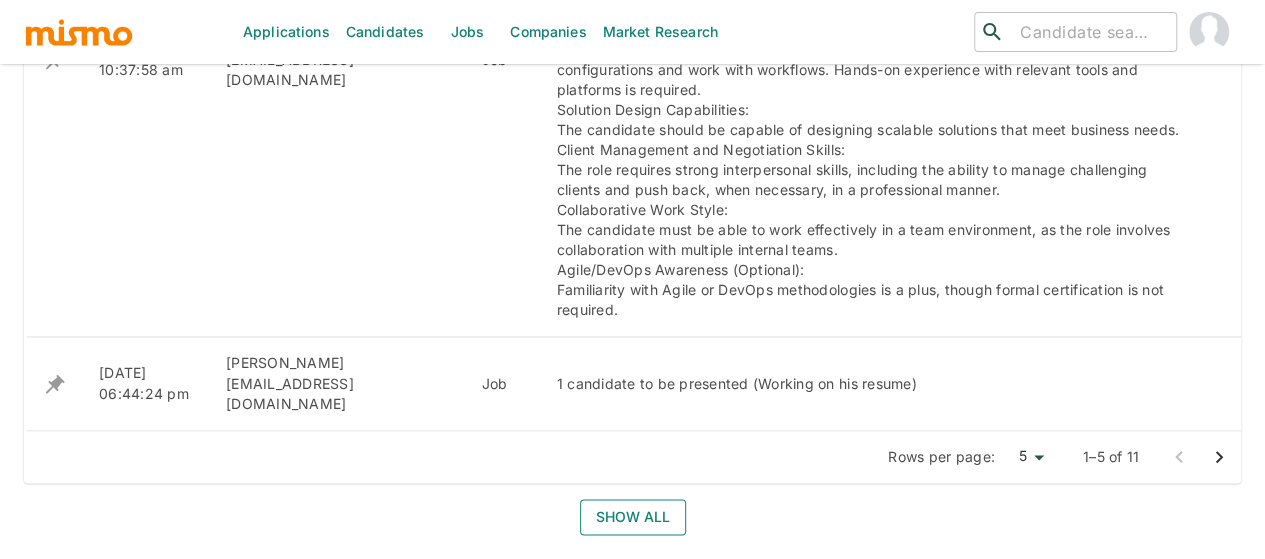 click on "Show all" at bounding box center [633, 517] 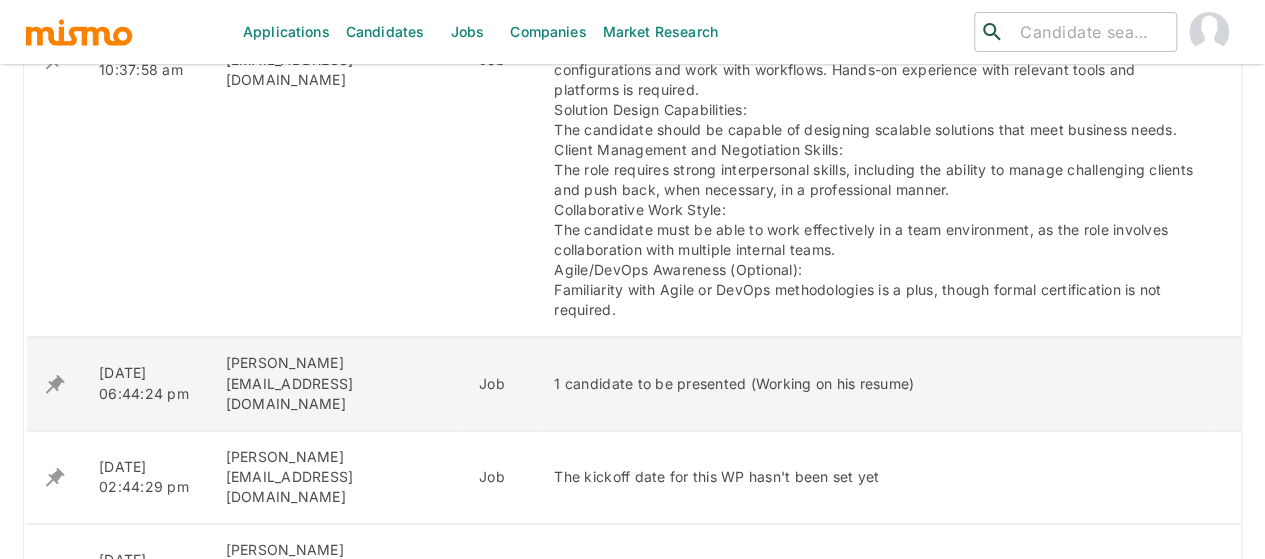 scroll, scrollTop: 1520, scrollLeft: 0, axis: vertical 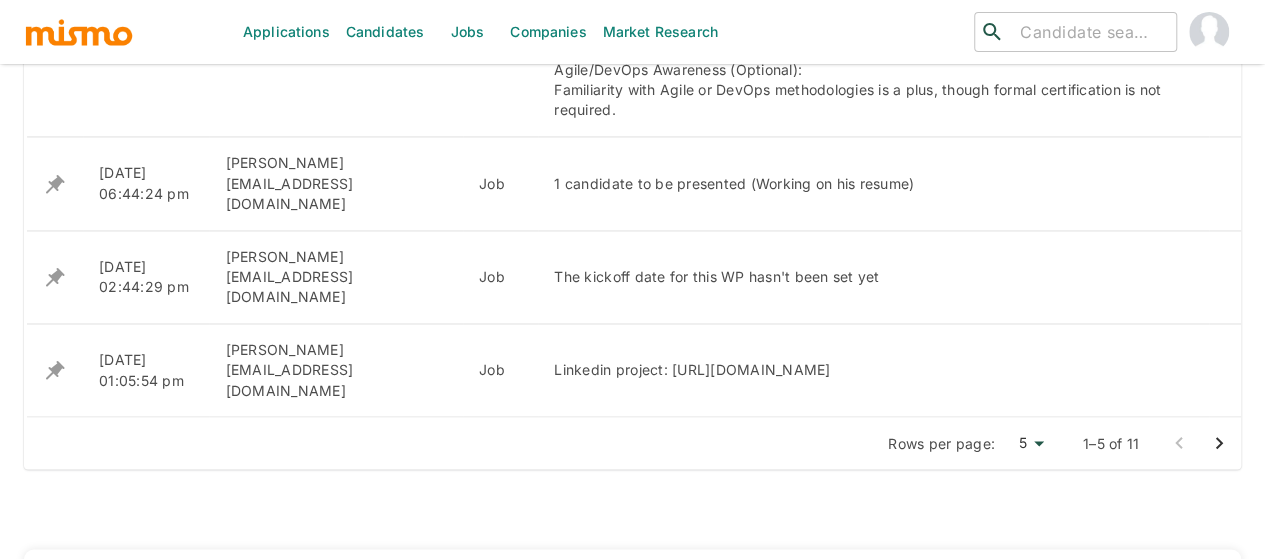 click 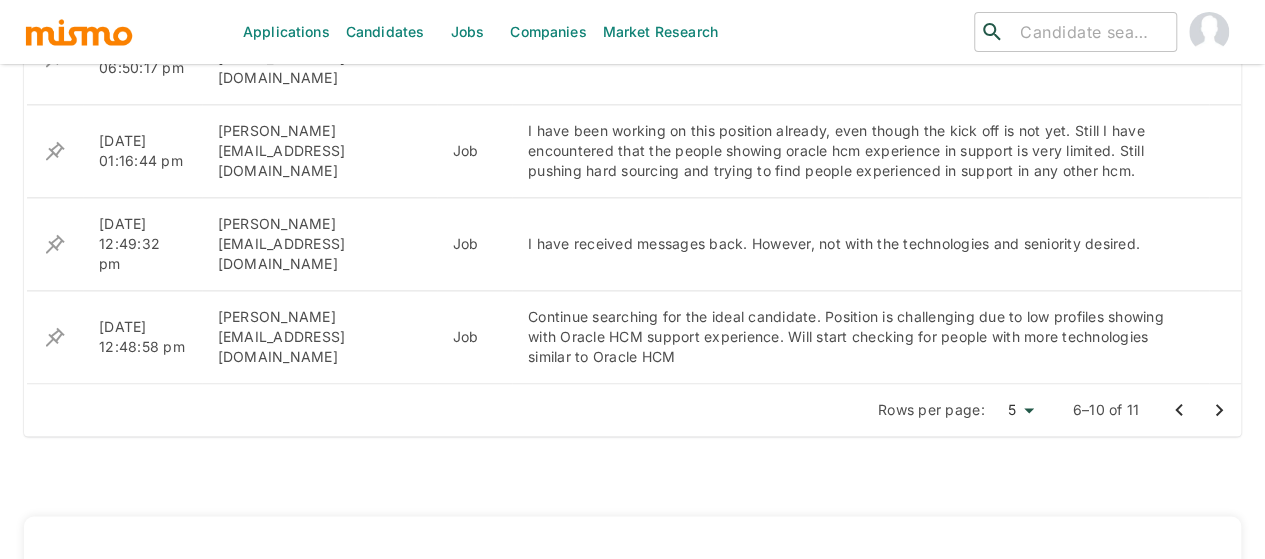 scroll, scrollTop: 1099, scrollLeft: 0, axis: vertical 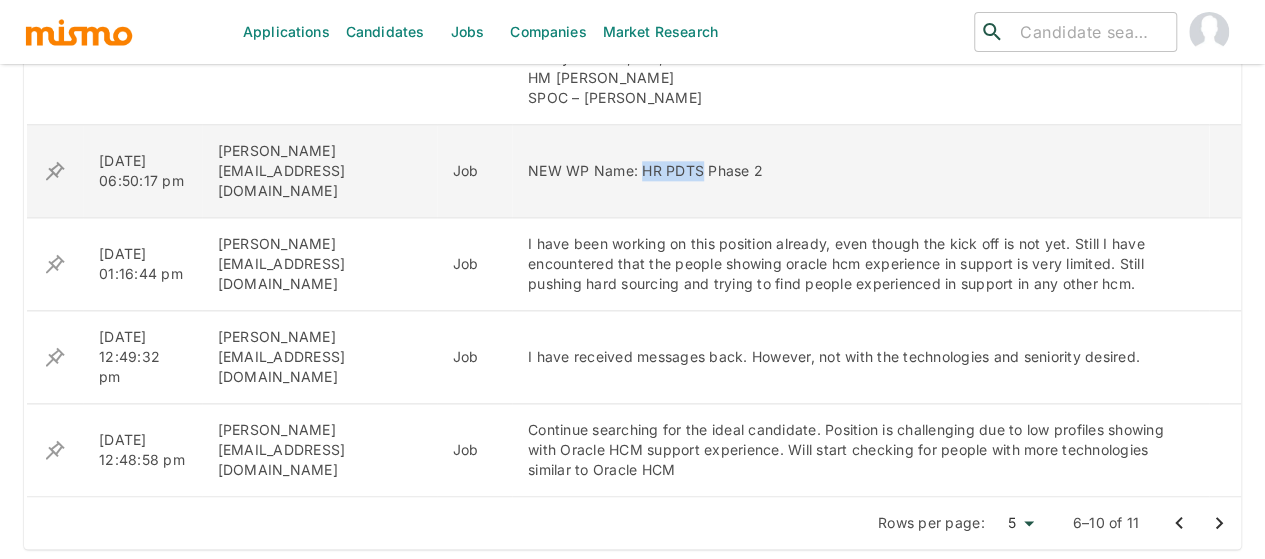 drag, startPoint x: 670, startPoint y: 163, endPoint x: 611, endPoint y: 155, distance: 59.5399 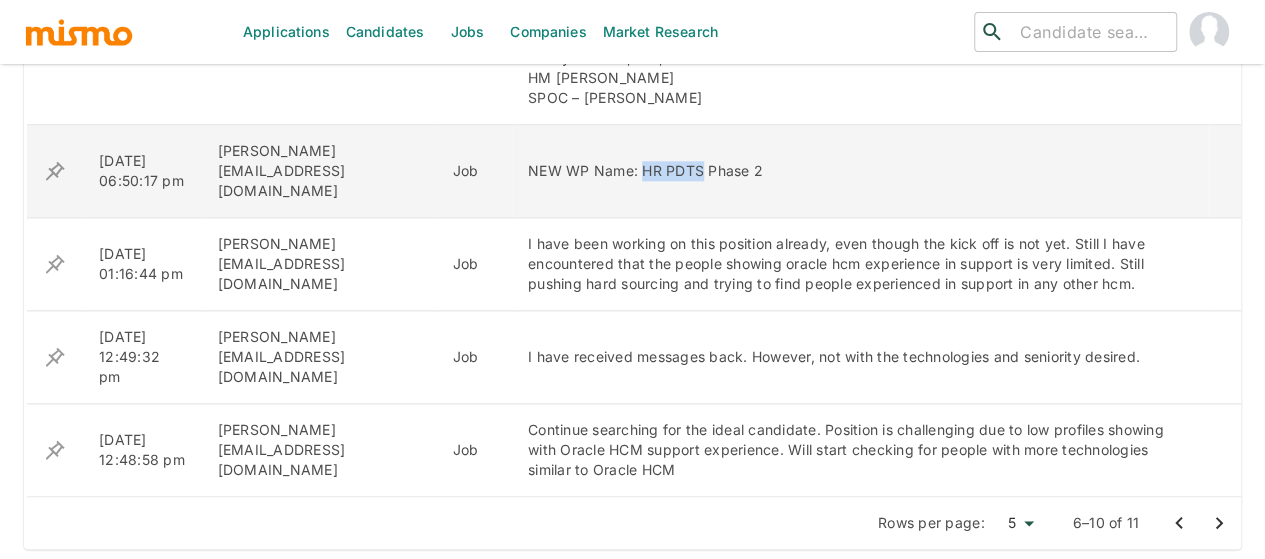 click on "NEW WP Name: HR PDTS Phase 2" at bounding box center [860, 171] 